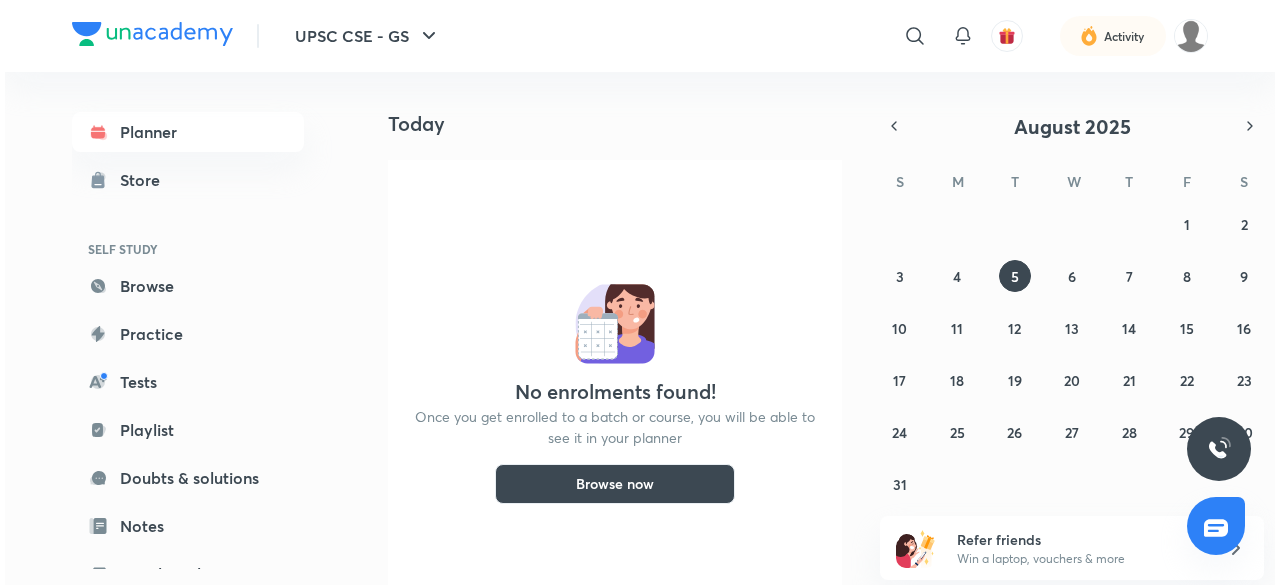scroll, scrollTop: 0, scrollLeft: 0, axis: both 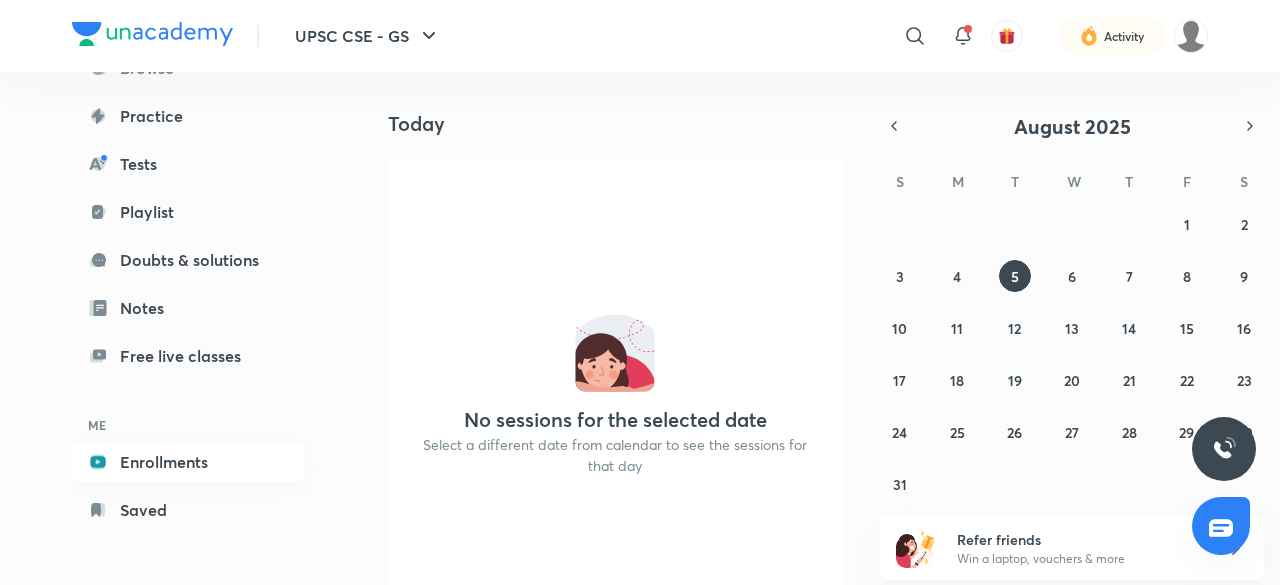 click on "Enrollments" at bounding box center [188, 462] 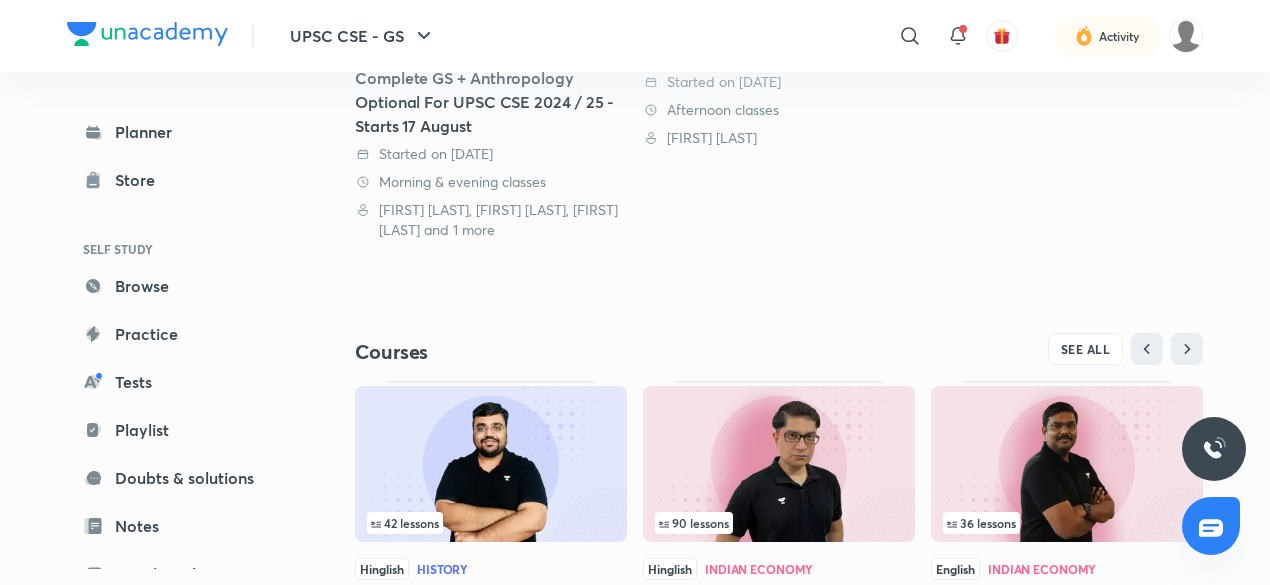 scroll, scrollTop: 838, scrollLeft: 0, axis: vertical 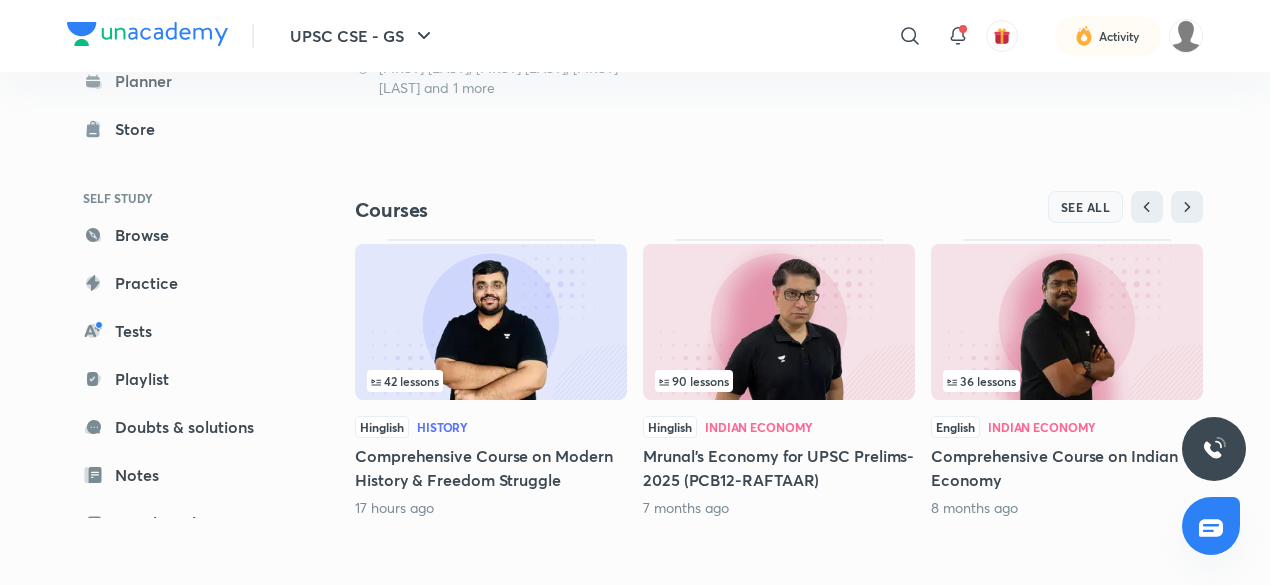 click on "SEE ALL" at bounding box center [1086, 207] 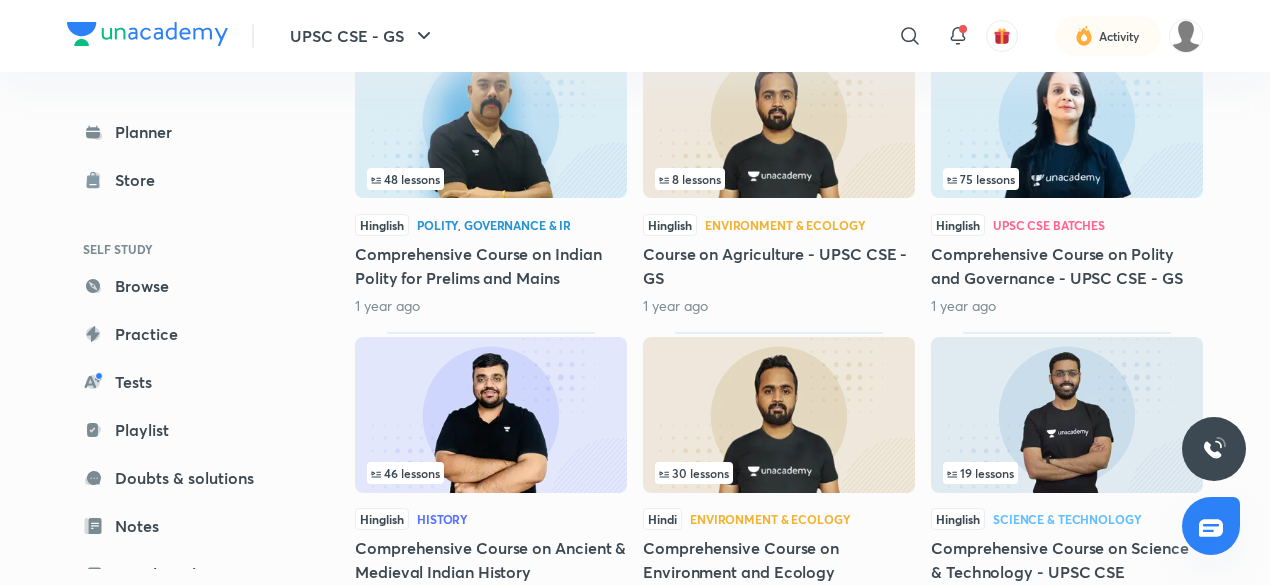 scroll, scrollTop: 642, scrollLeft: 0, axis: vertical 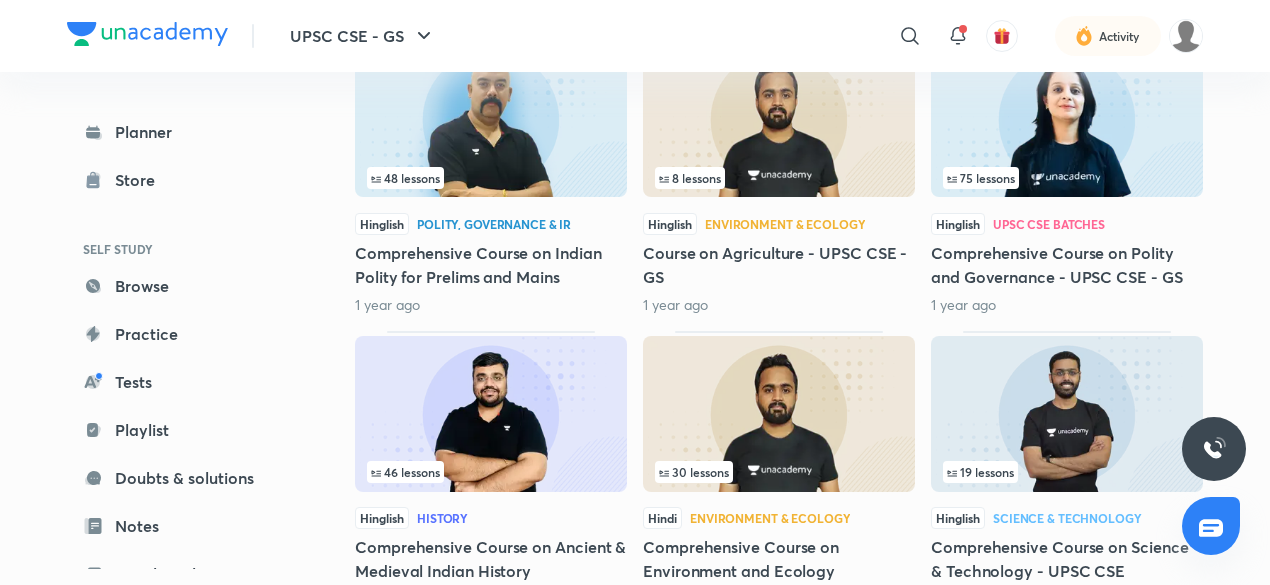 click at bounding box center [491, 119] 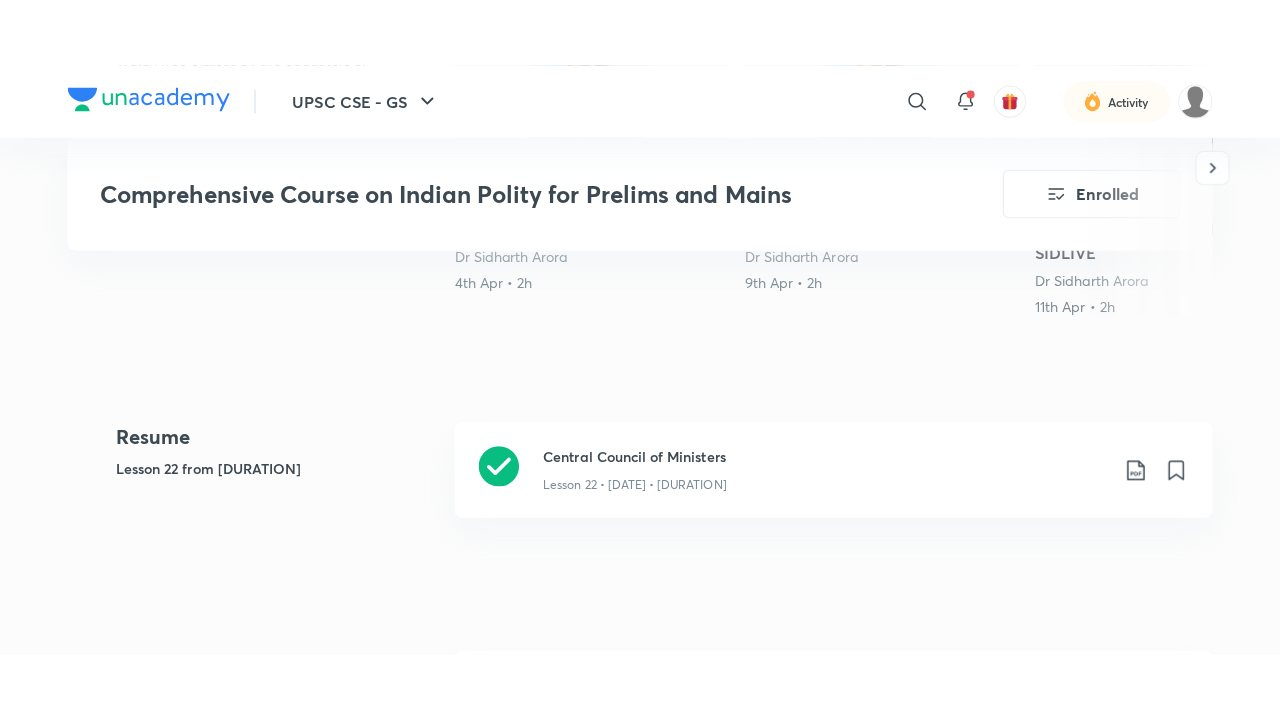scroll, scrollTop: 808, scrollLeft: 0, axis: vertical 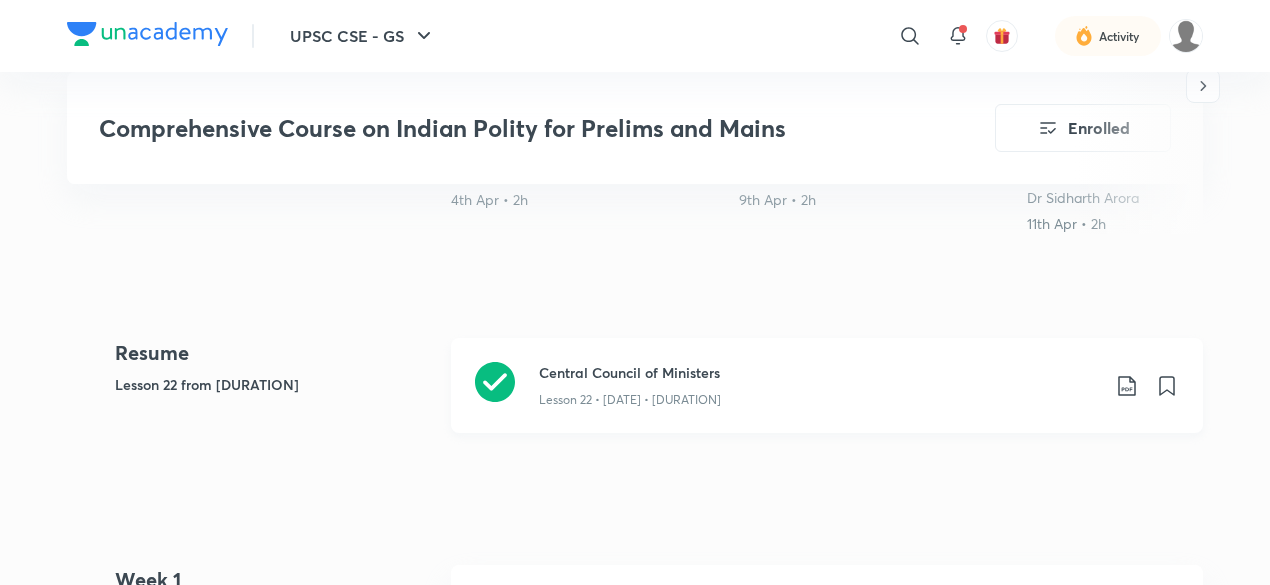 click on "Central Council of Ministers" at bounding box center [819, 372] 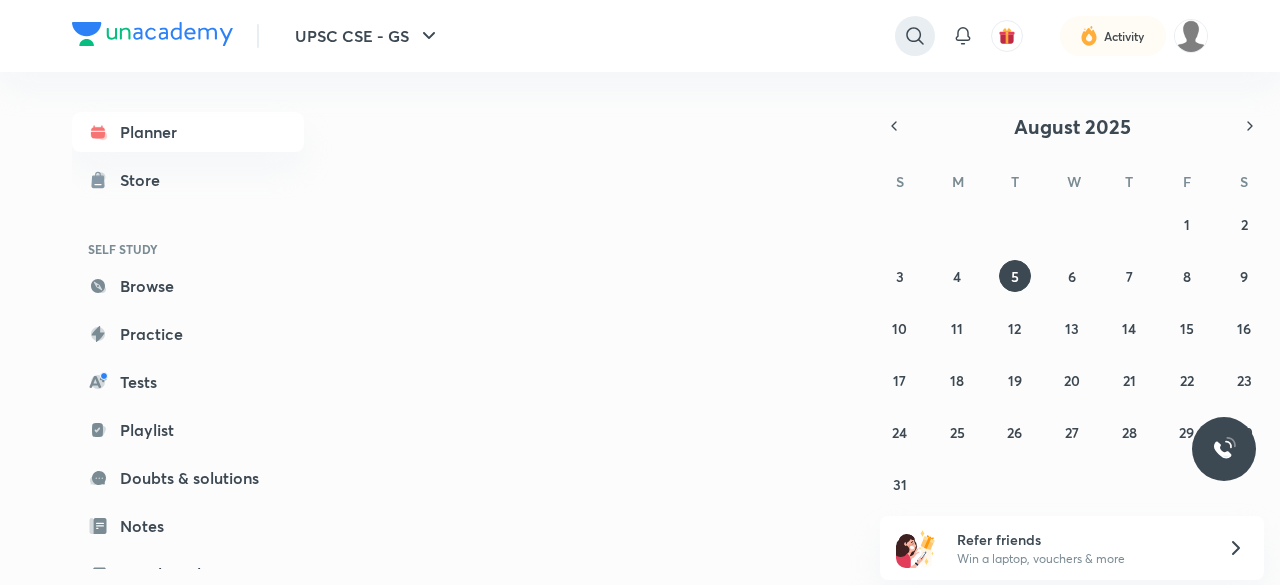 scroll, scrollTop: 0, scrollLeft: 0, axis: both 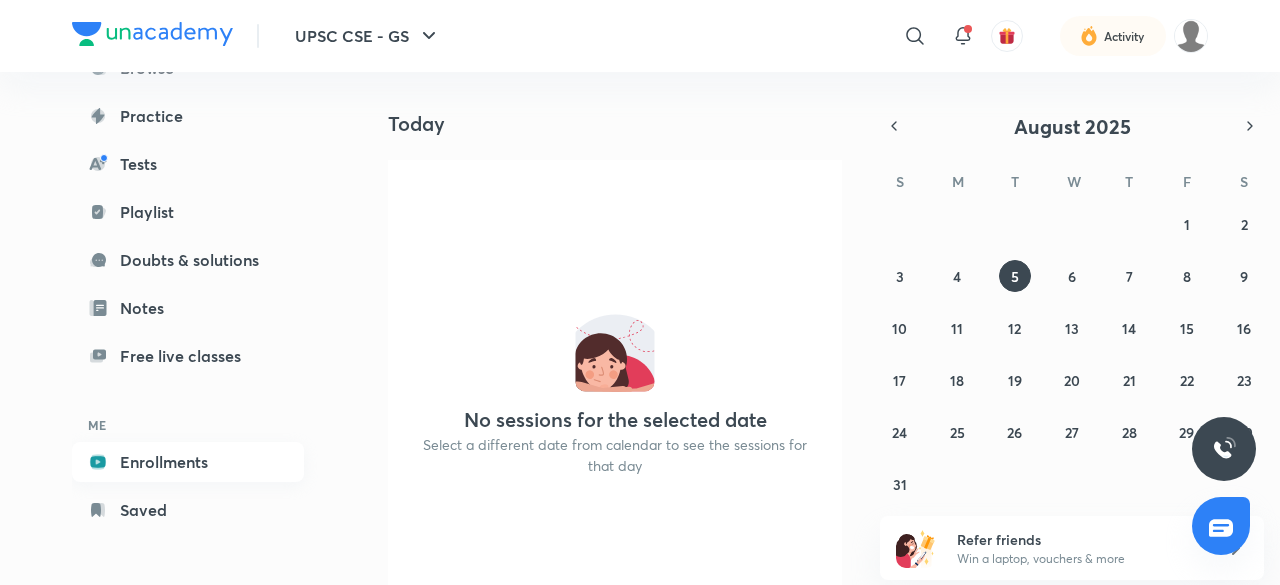 click on "Enrollments" at bounding box center (188, 462) 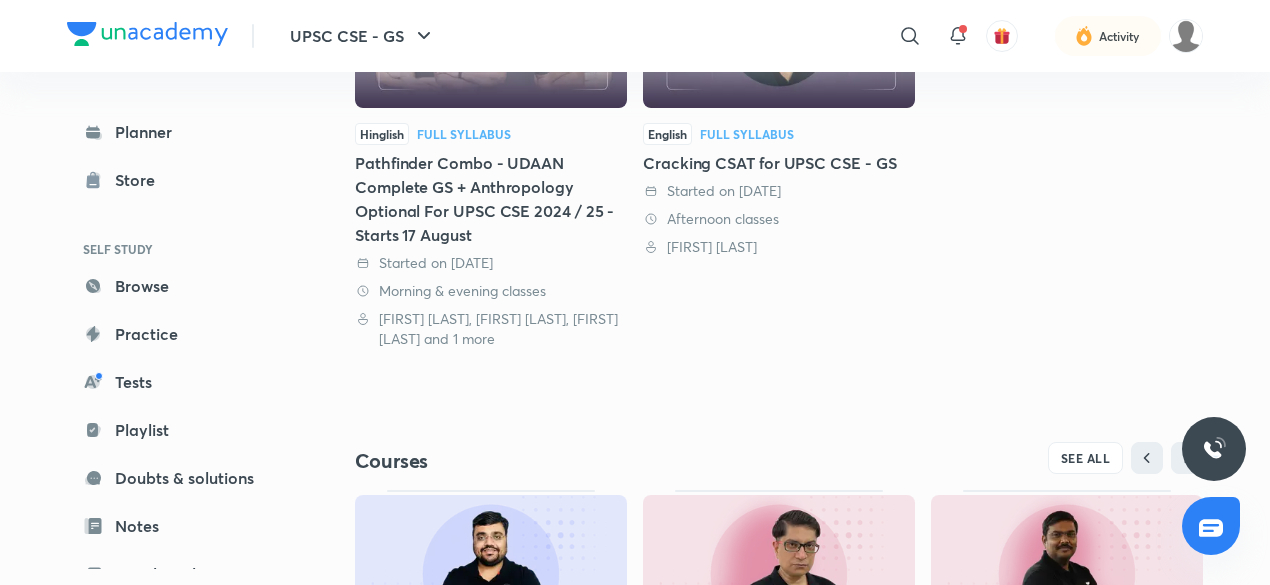 scroll, scrollTop: 838, scrollLeft: 0, axis: vertical 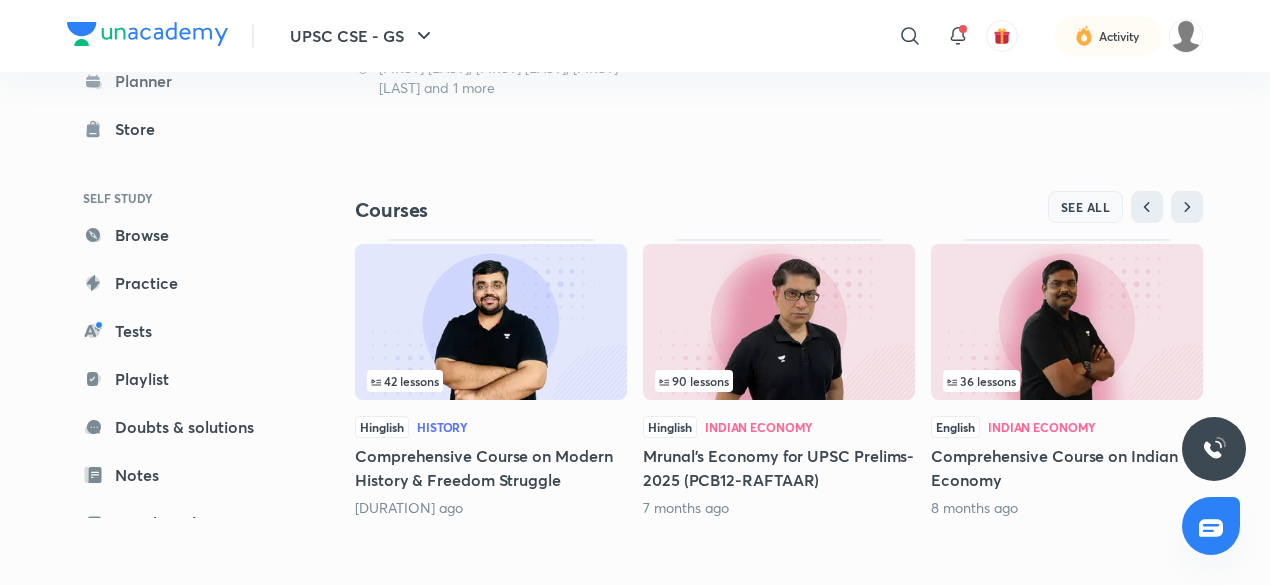 click on "SEE ALL" at bounding box center (1086, 207) 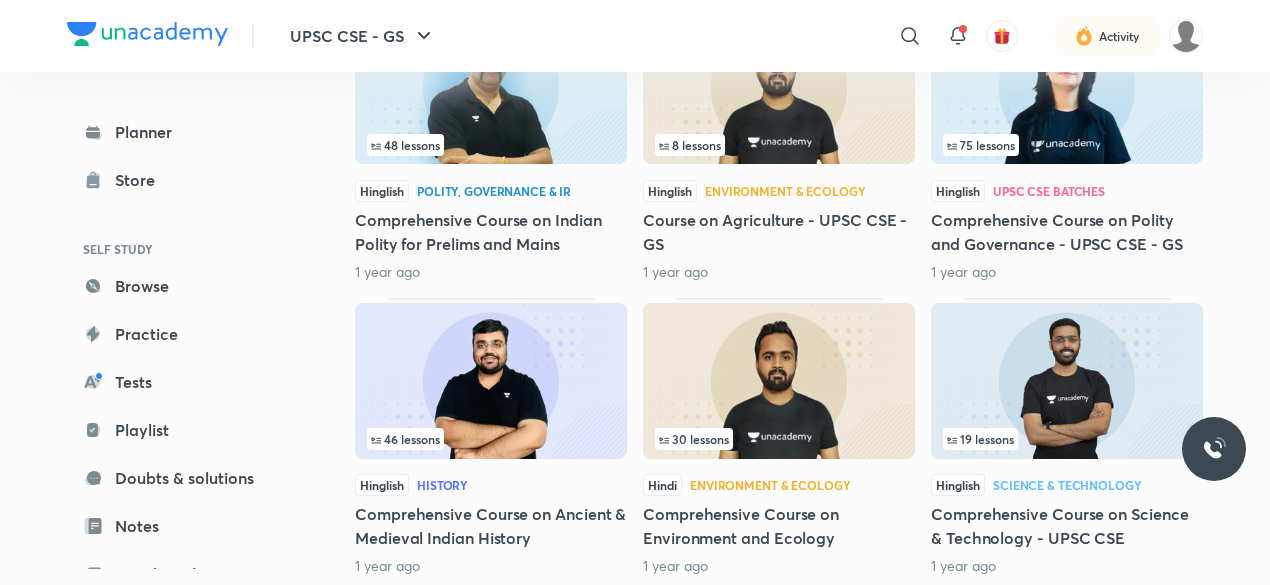 scroll, scrollTop: 684, scrollLeft: 0, axis: vertical 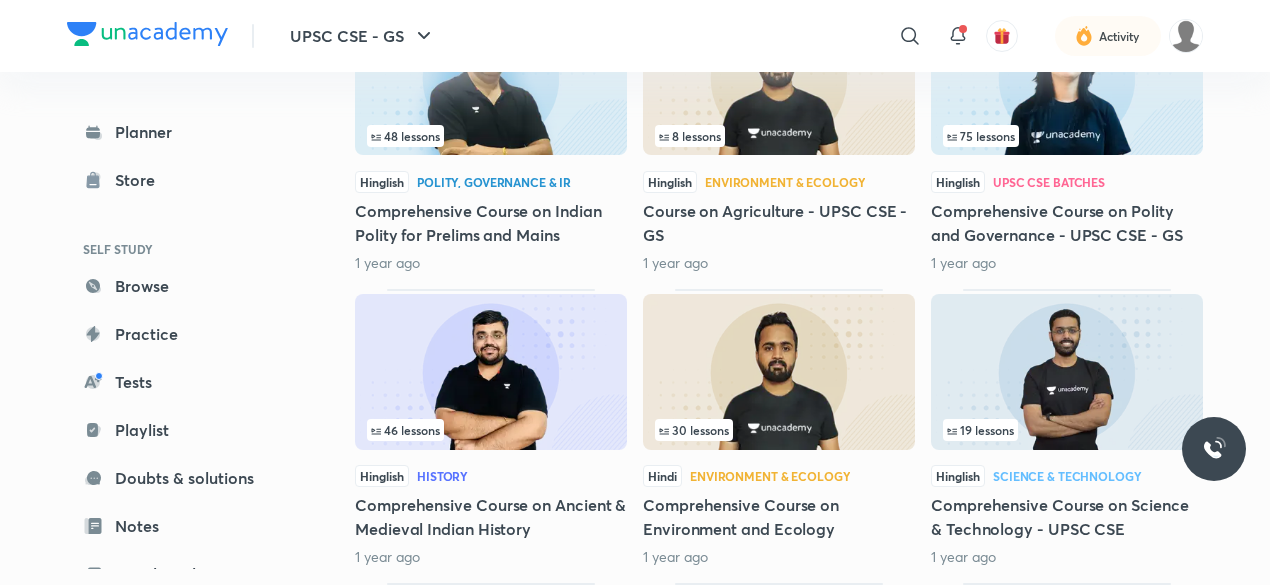 click on "48   lessons" at bounding box center [491, 136] 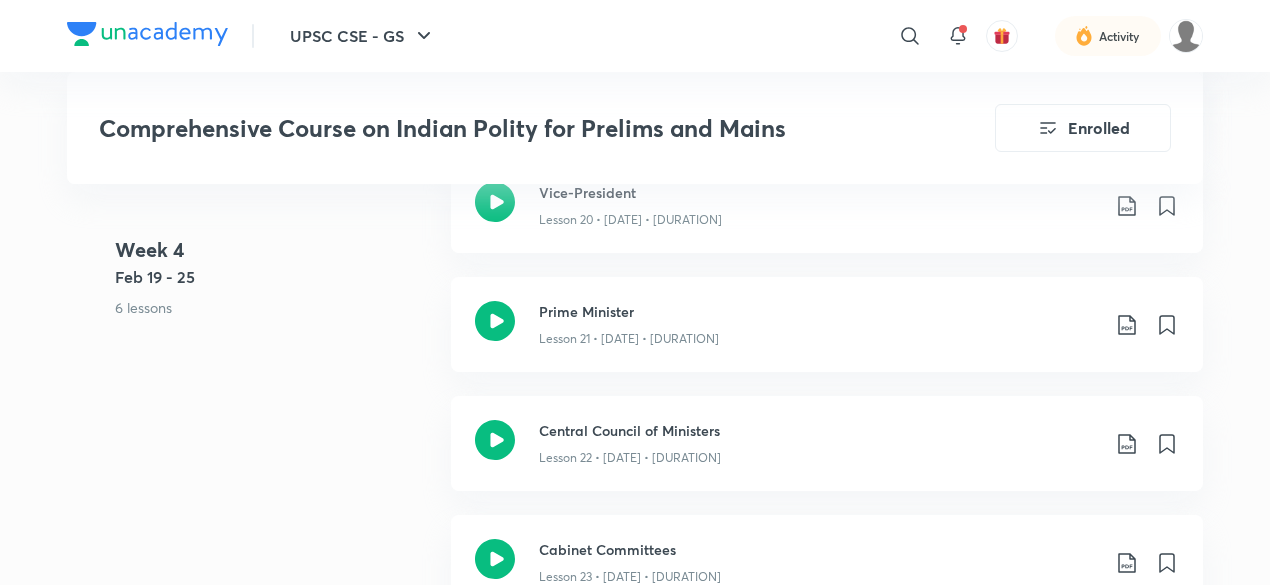 scroll, scrollTop: 3804, scrollLeft: 0, axis: vertical 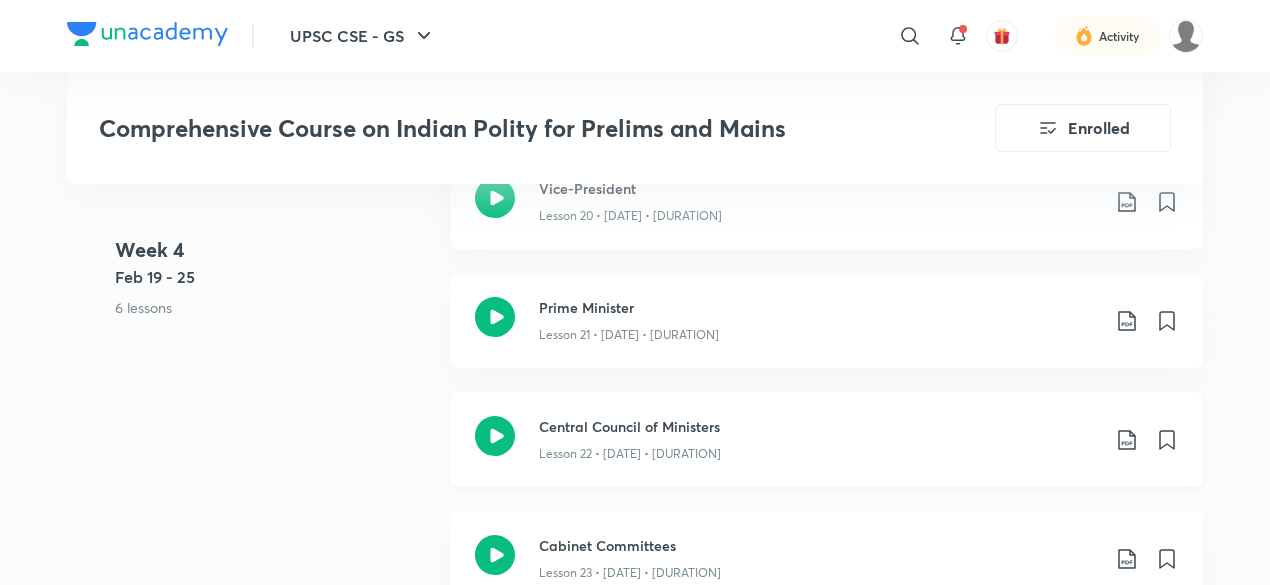 click 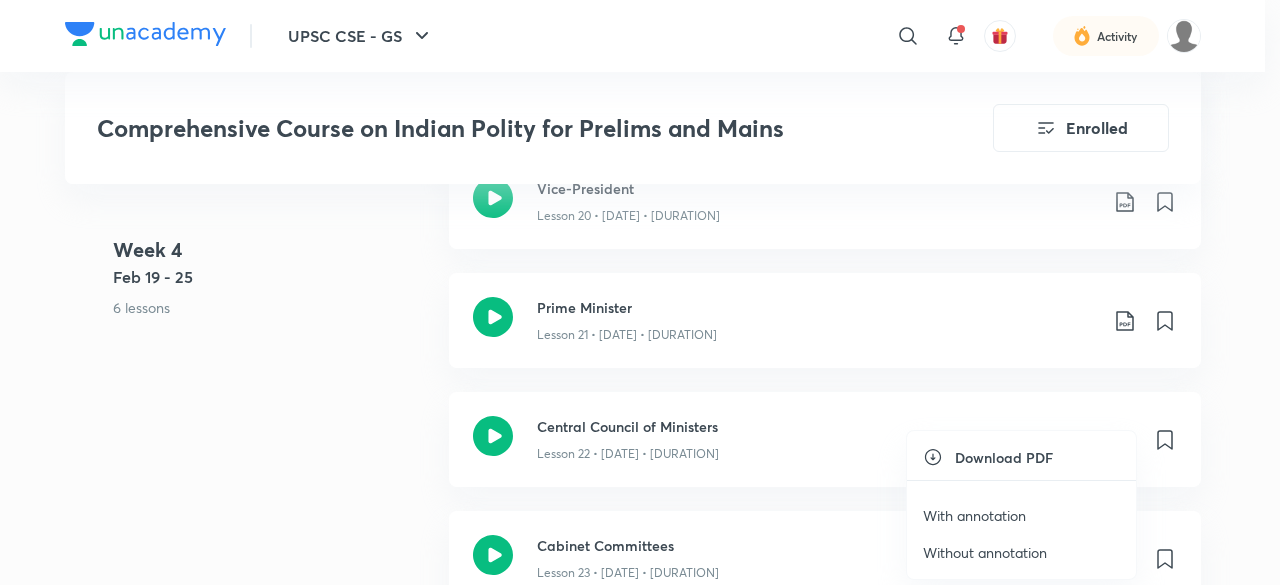 click on "With annotation" at bounding box center [974, 515] 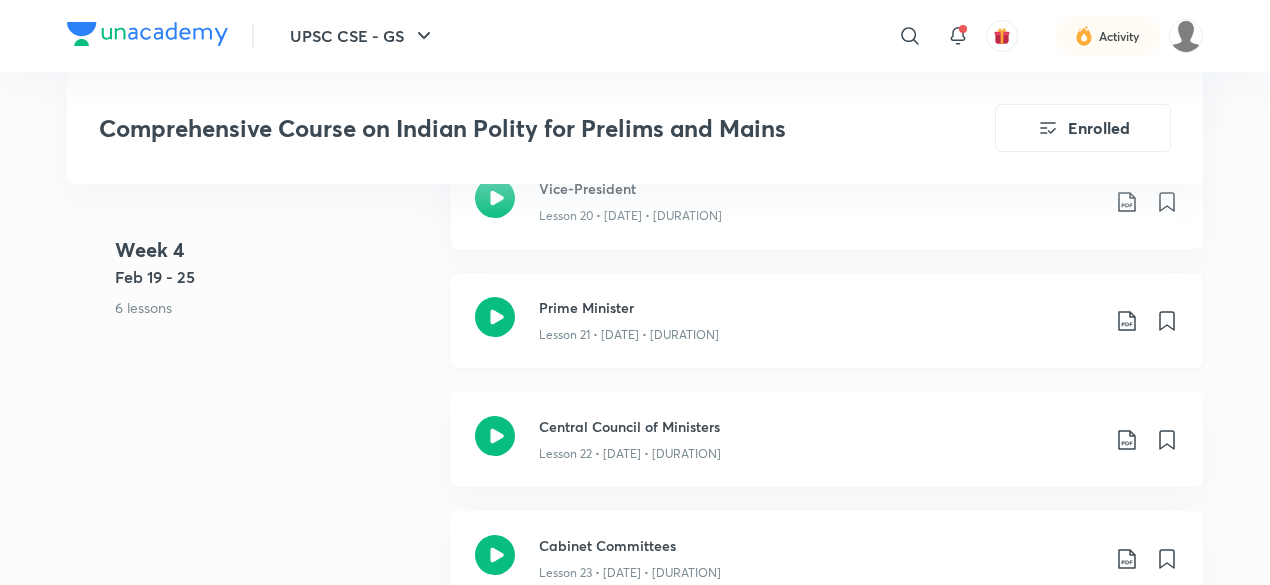 click 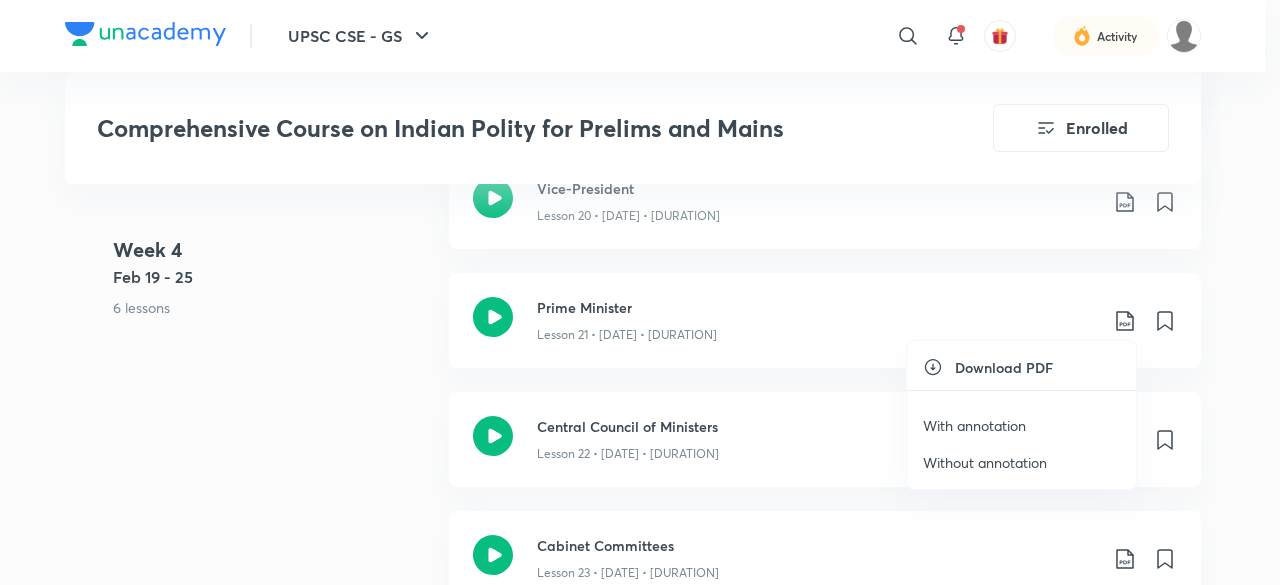 click on "With annotation" at bounding box center [974, 425] 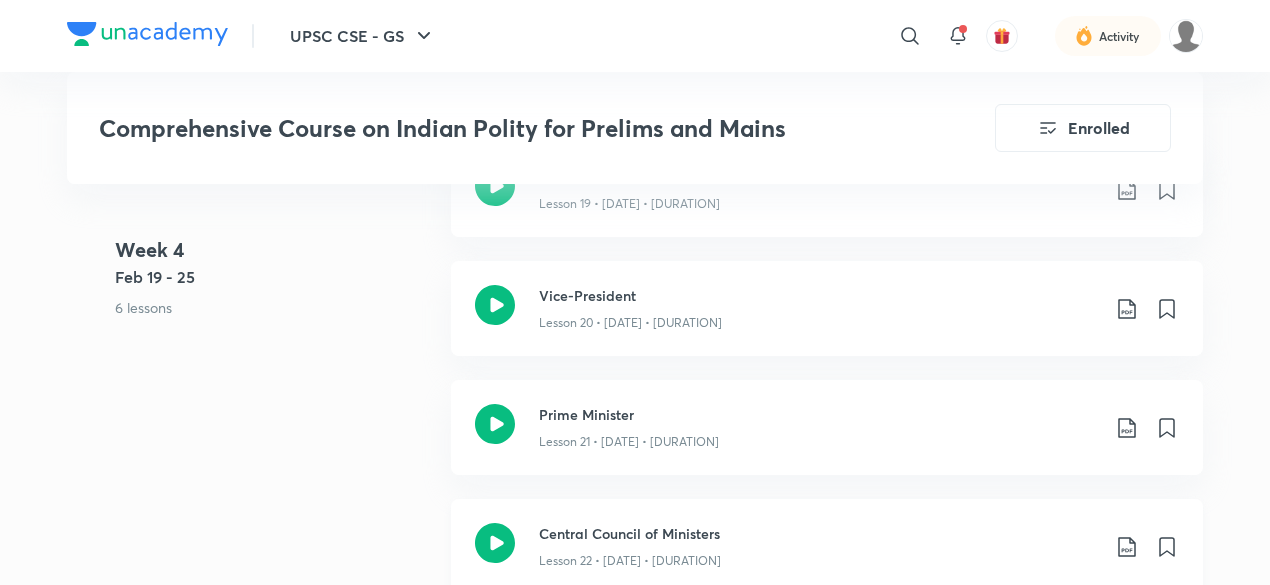 scroll, scrollTop: 3693, scrollLeft: 0, axis: vertical 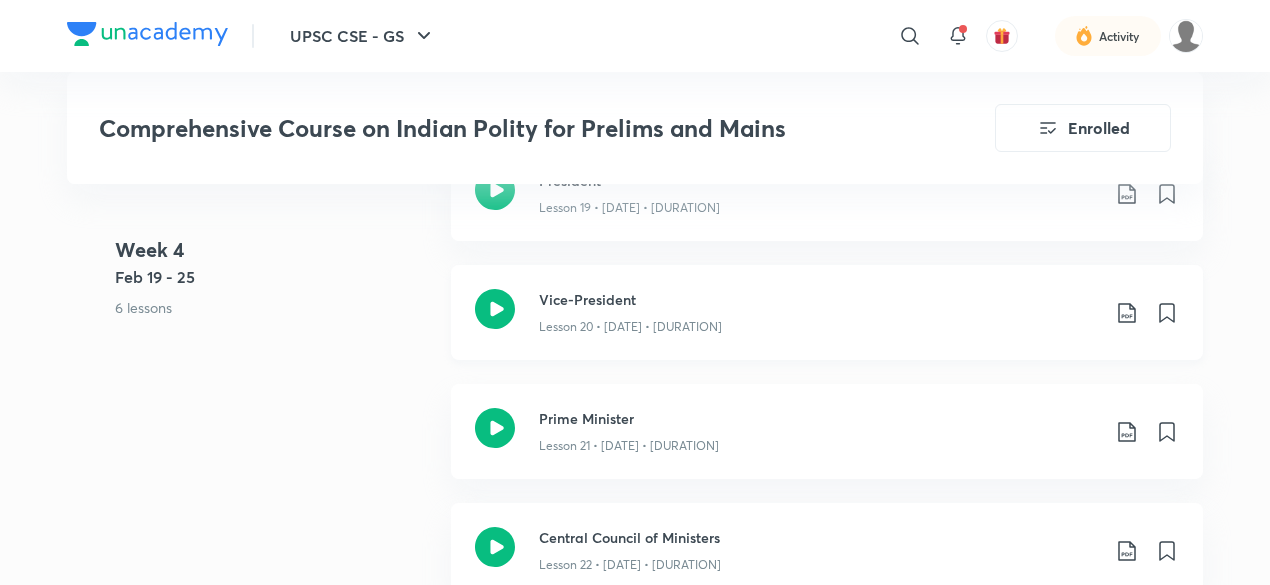 click 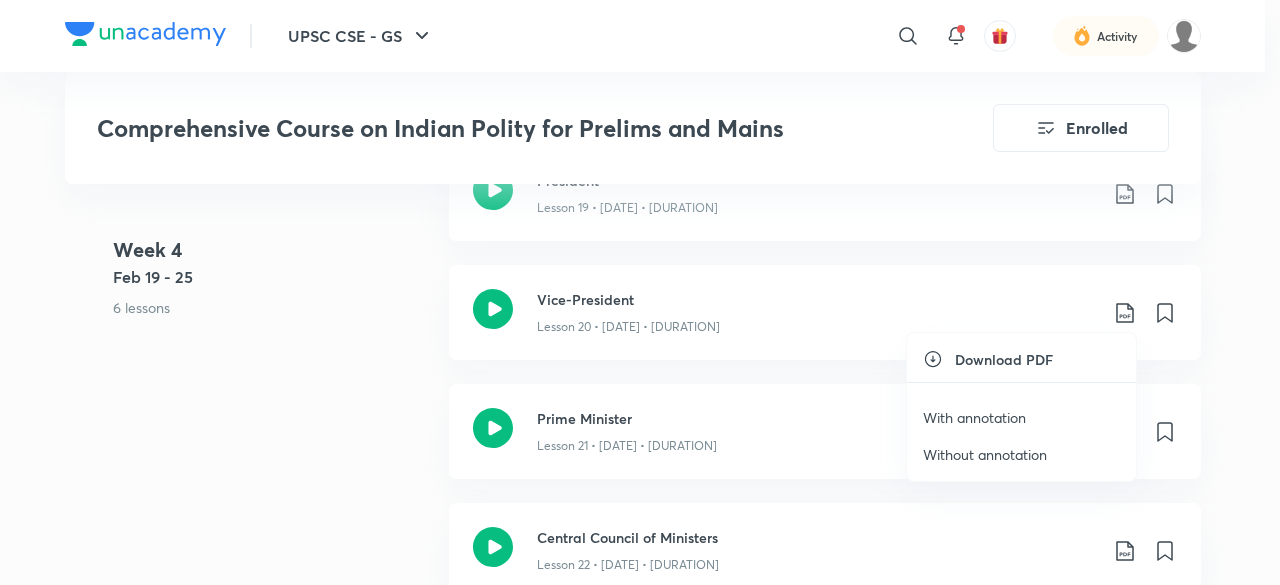 click on "With annotation" at bounding box center [974, 417] 